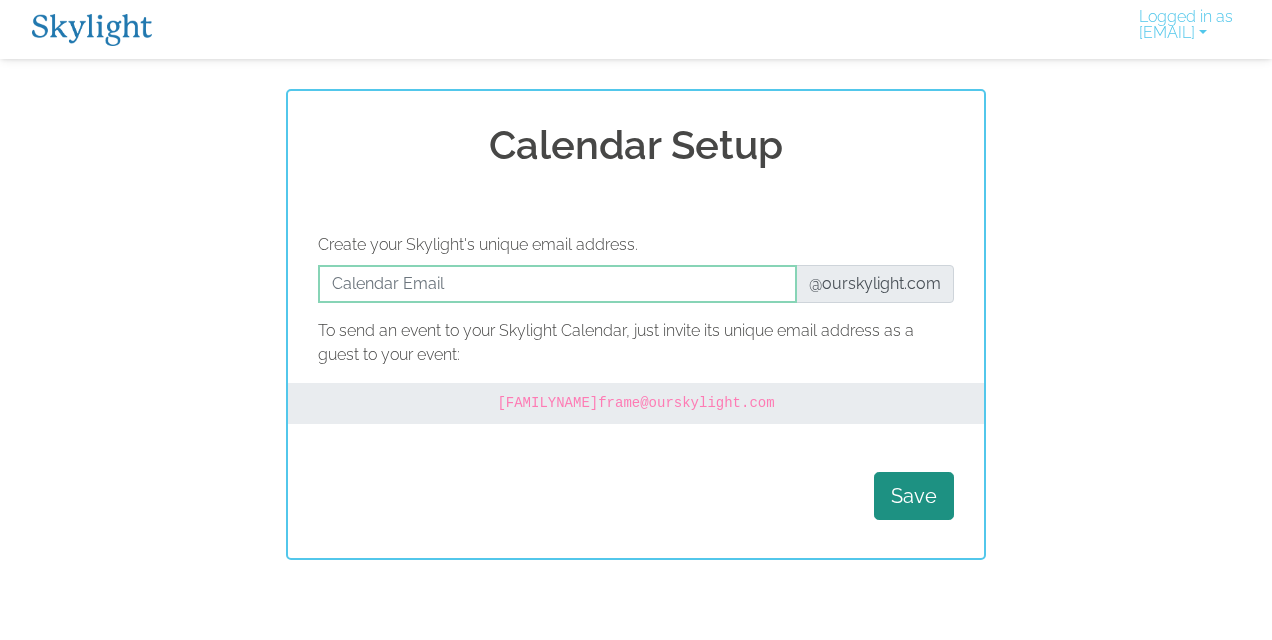 scroll, scrollTop: 0, scrollLeft: 0, axis: both 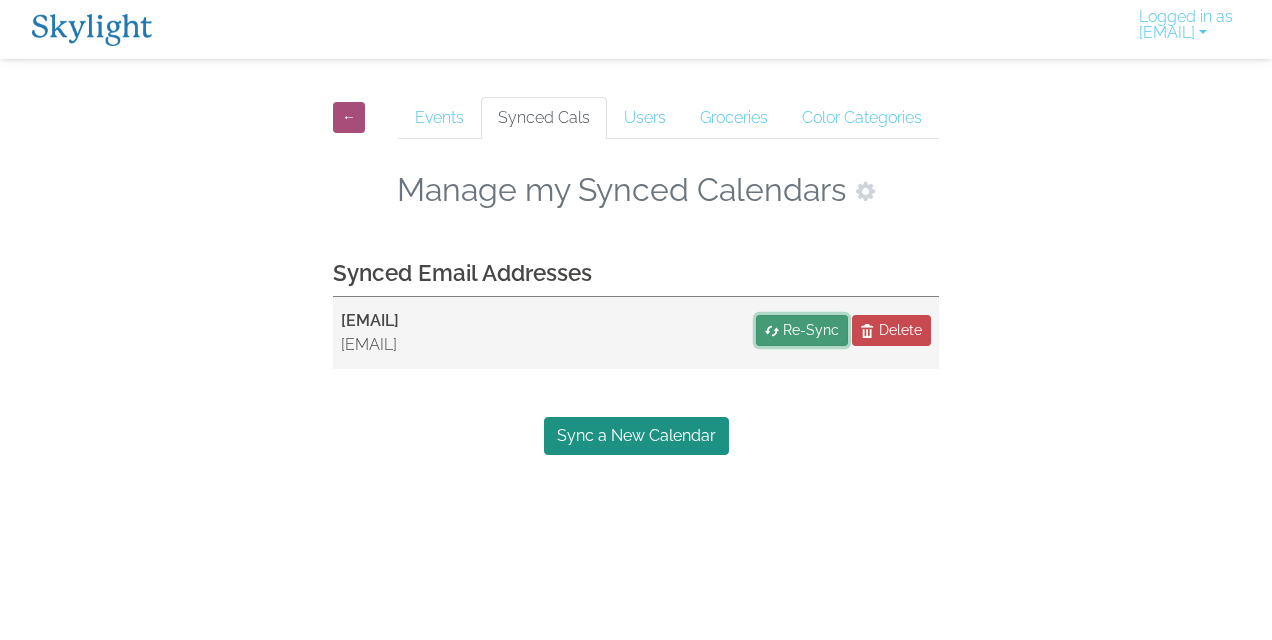 click on "Re-Sync" at bounding box center [802, 330] 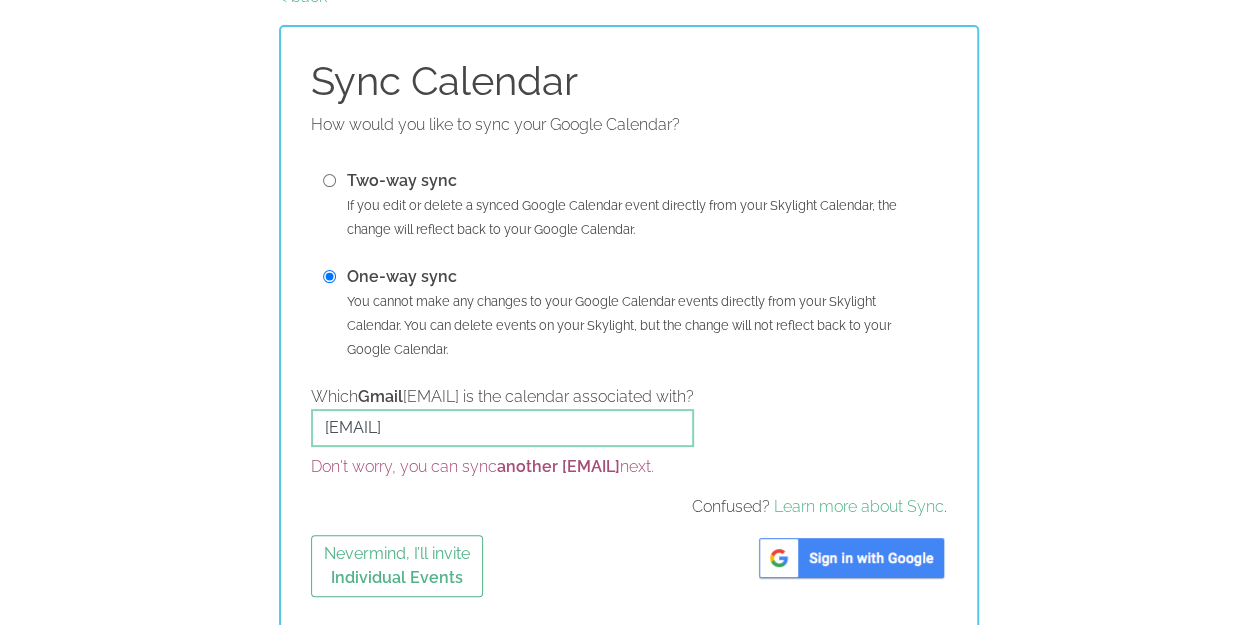 scroll, scrollTop: 107, scrollLeft: 0, axis: vertical 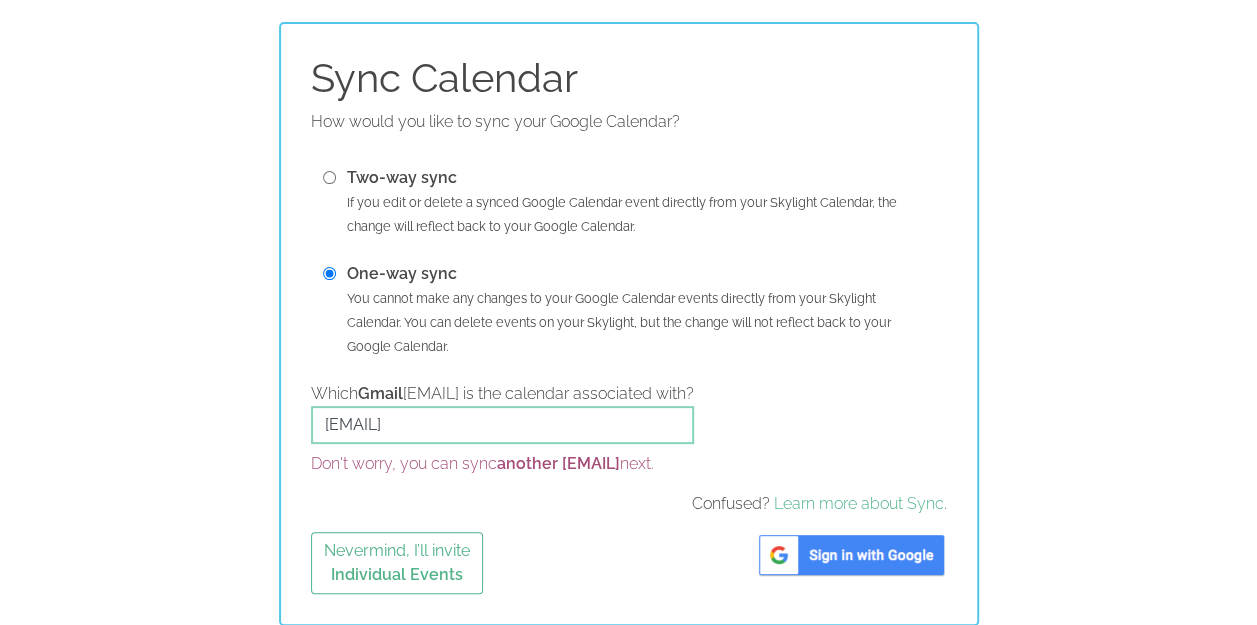 click at bounding box center [851, 555] 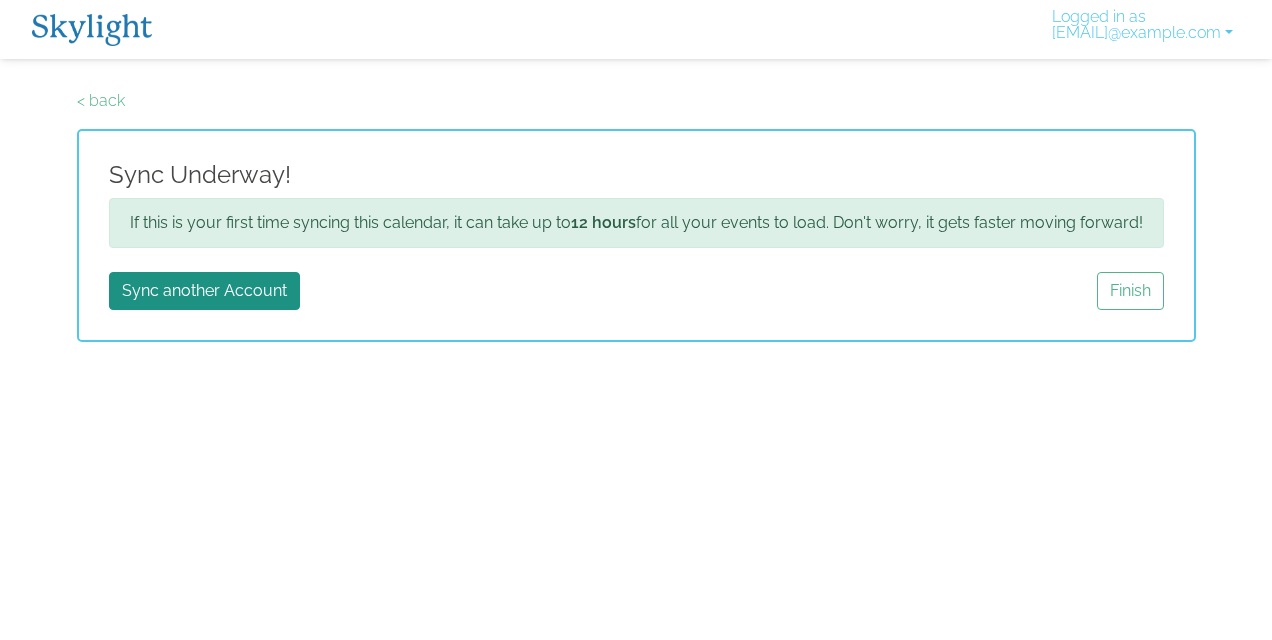 scroll, scrollTop: 0, scrollLeft: 0, axis: both 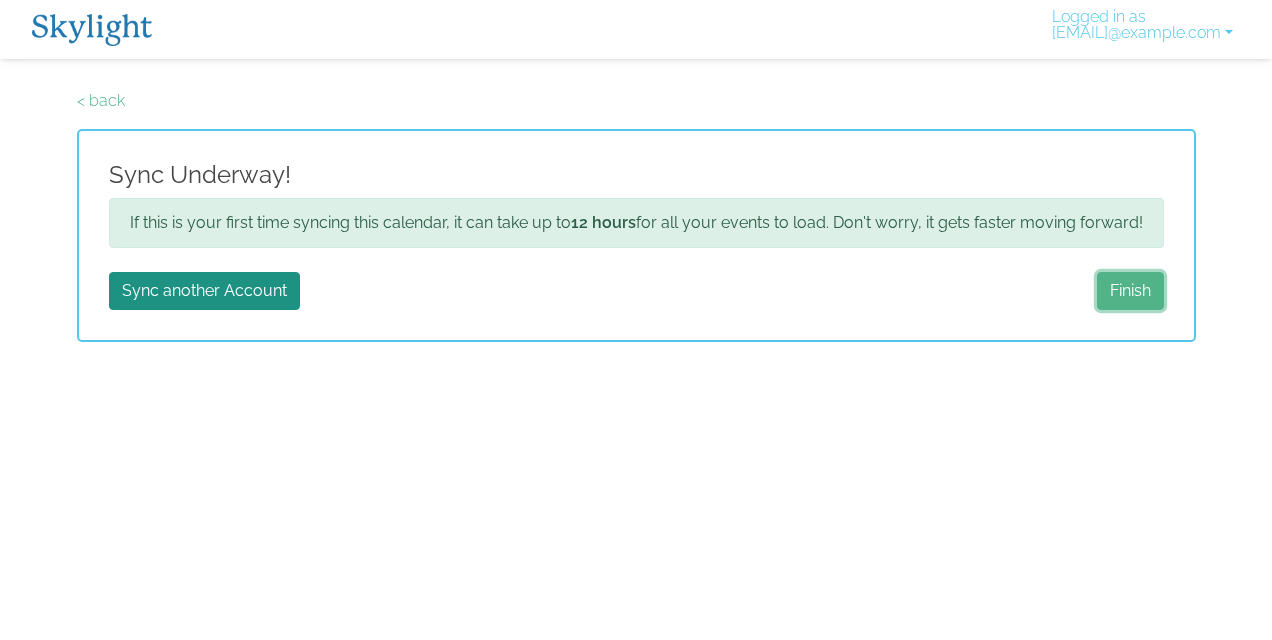 click on "Finish" at bounding box center [1130, 291] 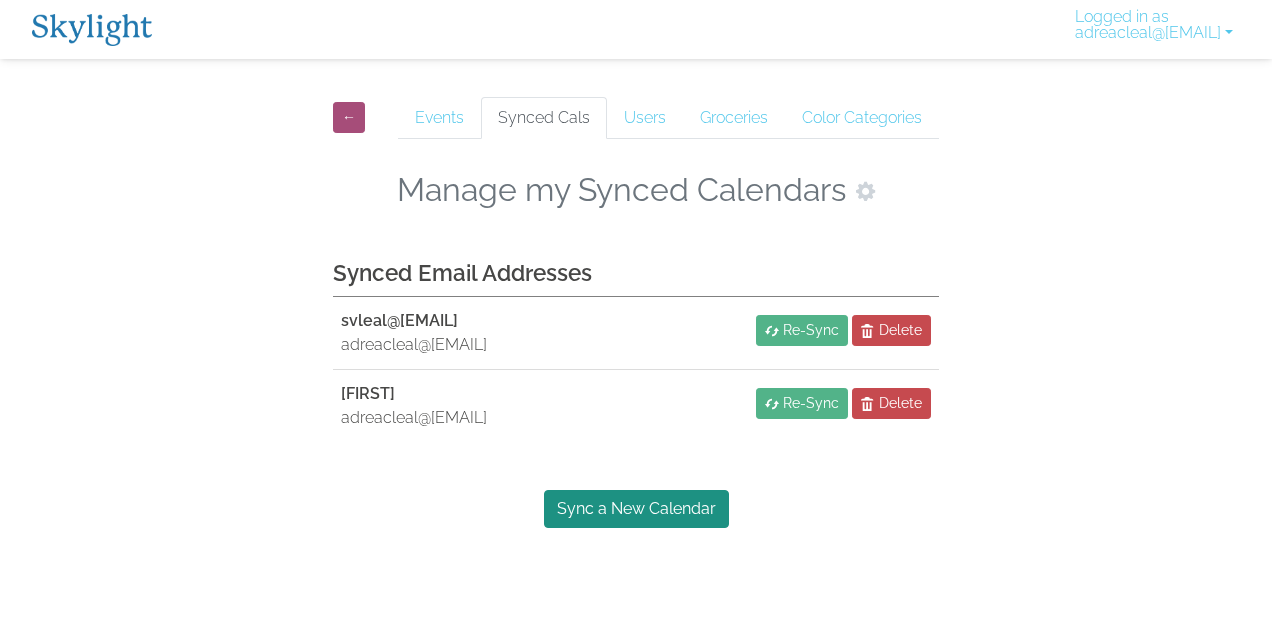 scroll, scrollTop: 0, scrollLeft: 0, axis: both 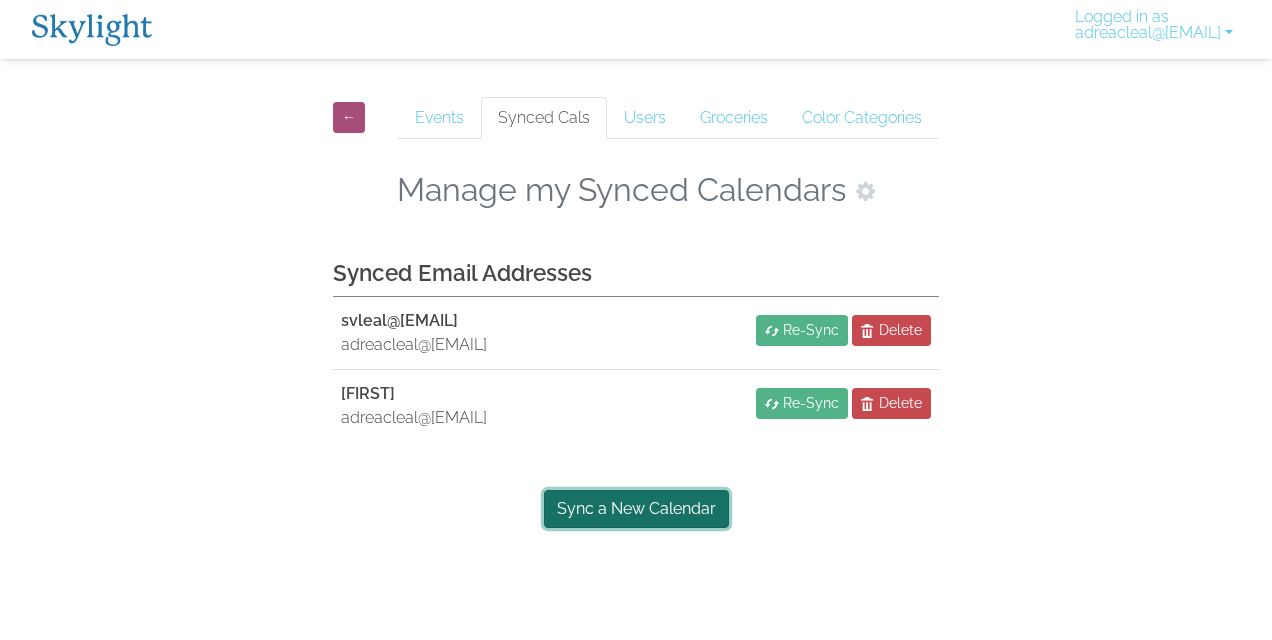click on "Sync a New Calendar" at bounding box center (636, 509) 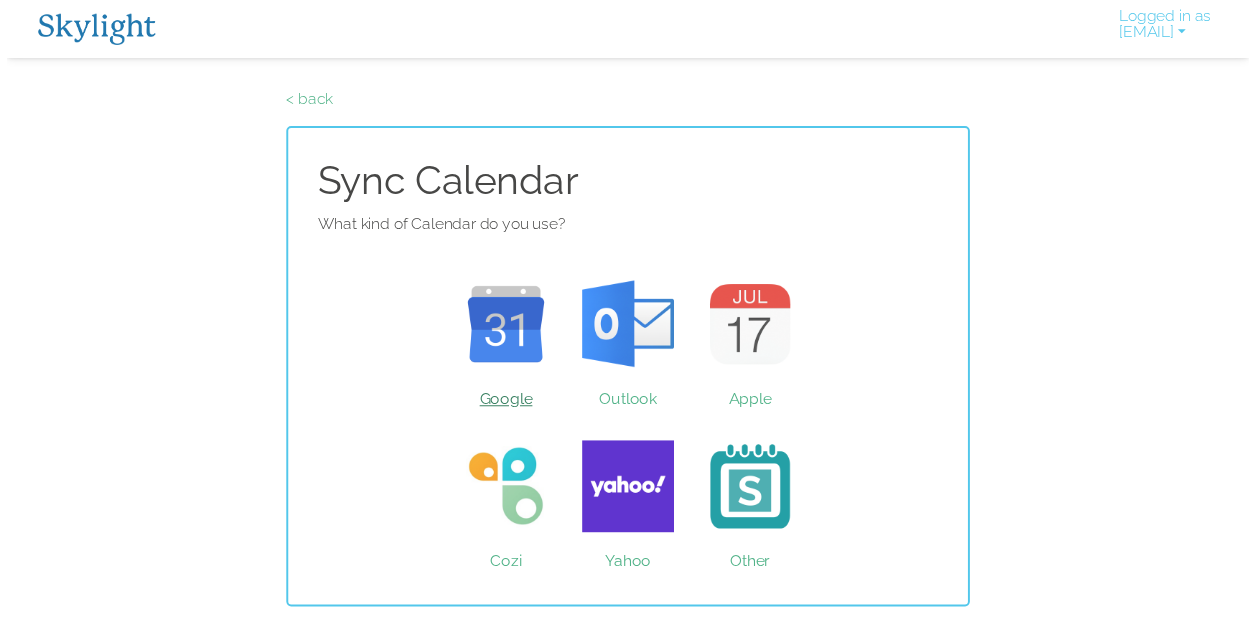 scroll, scrollTop: 0, scrollLeft: 0, axis: both 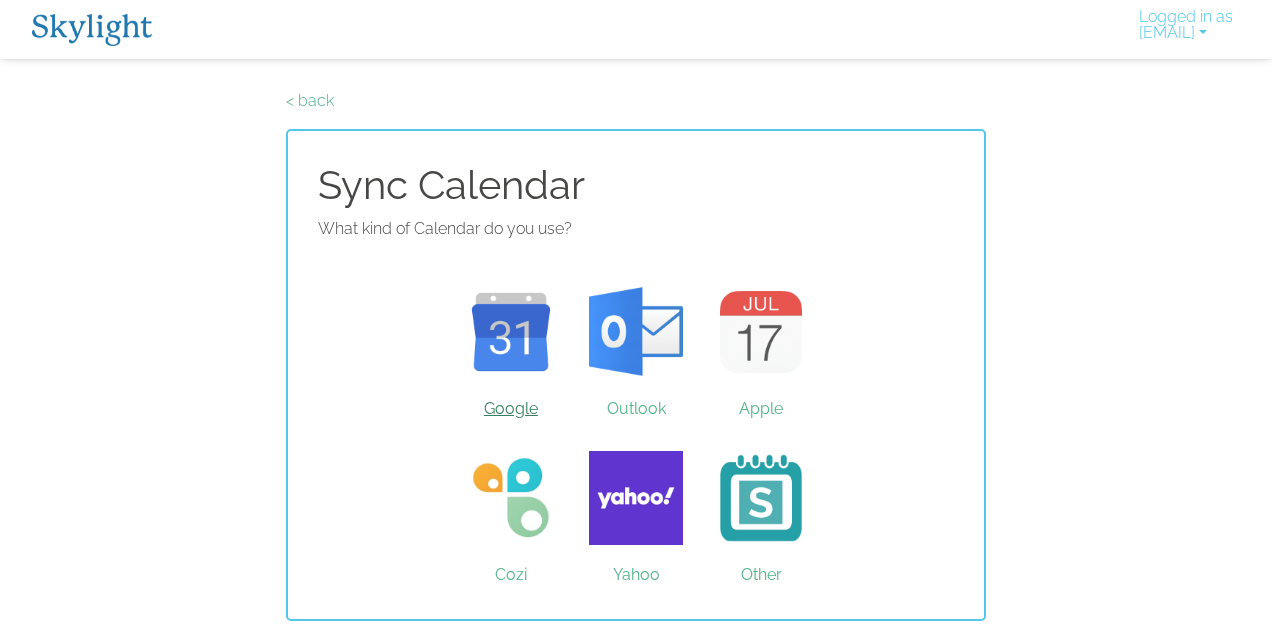 click on "Google" at bounding box center (511, 332) 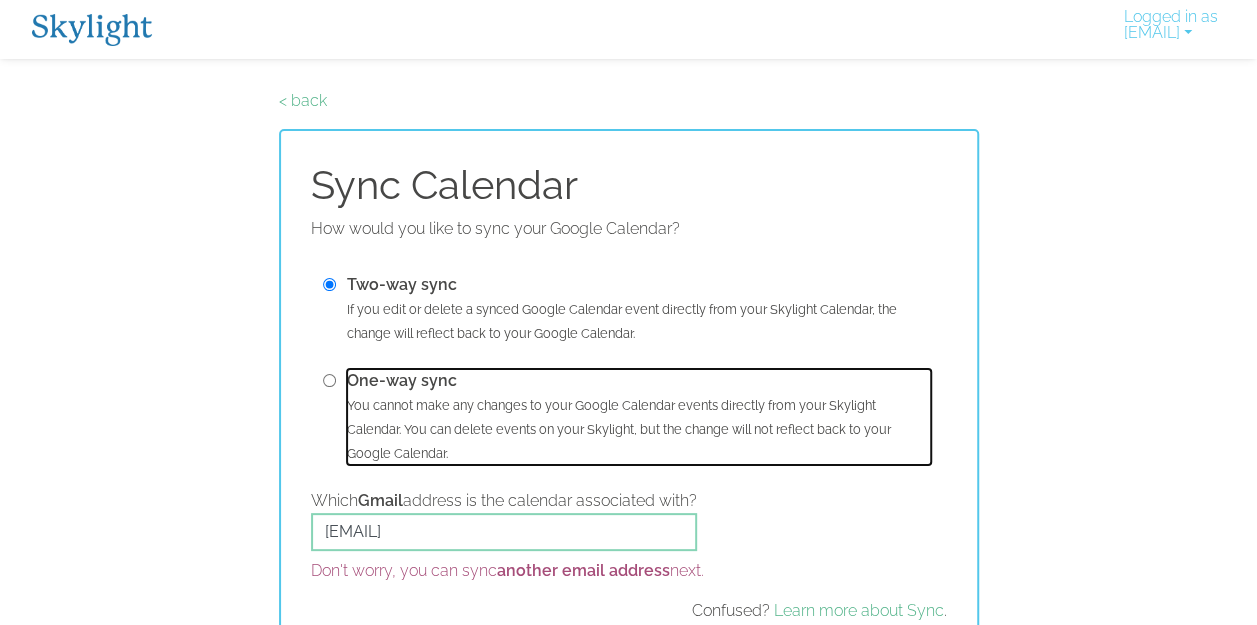 click on "One-way sync You cannot make any changes to your Google Calendar events directly from your Skylight Calendar. You can delete events on your Skylight, but the change will not reflect back to your Google Calendar." at bounding box center [639, 417] 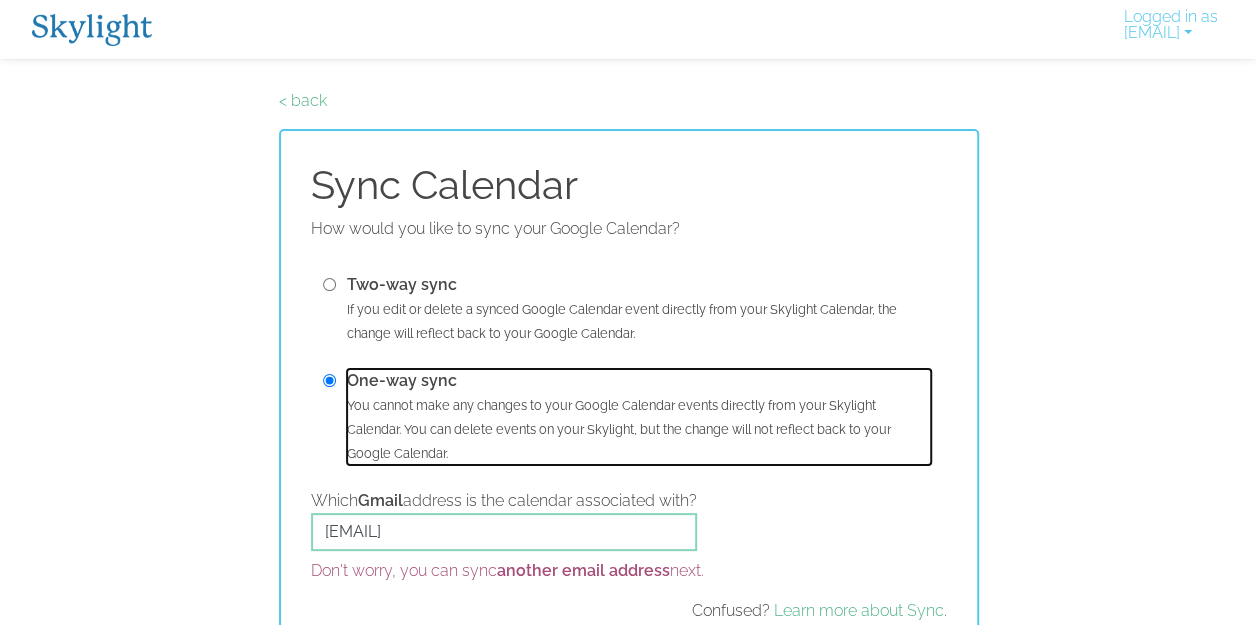 scroll, scrollTop: 107, scrollLeft: 0, axis: vertical 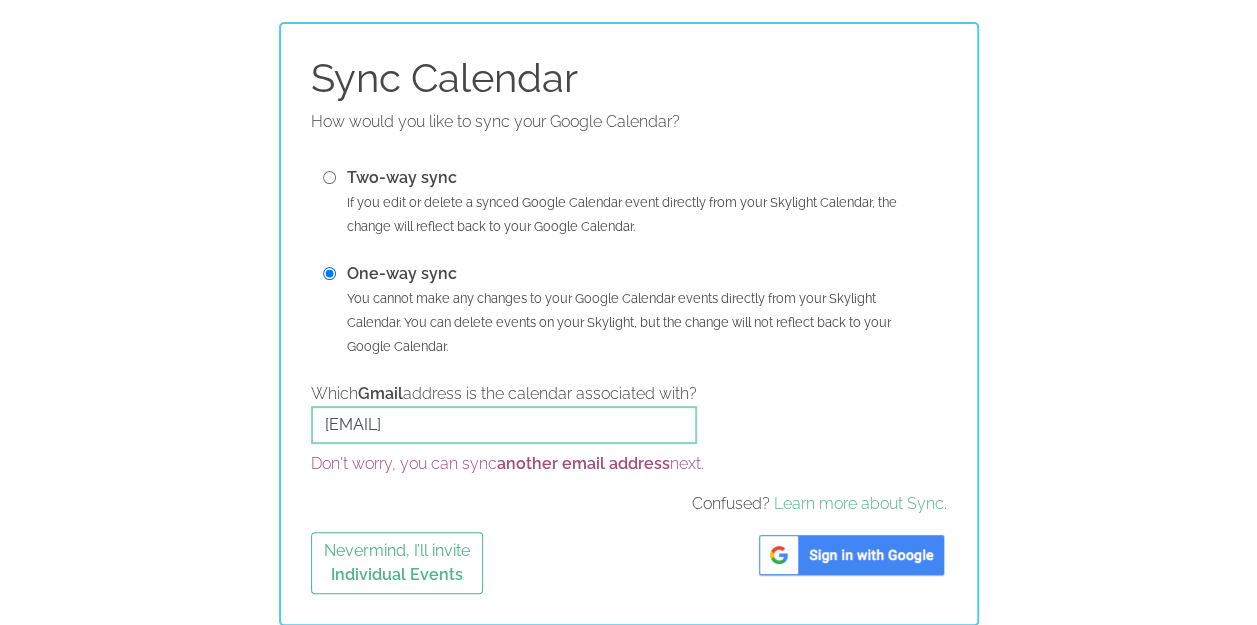 click at bounding box center [851, 555] 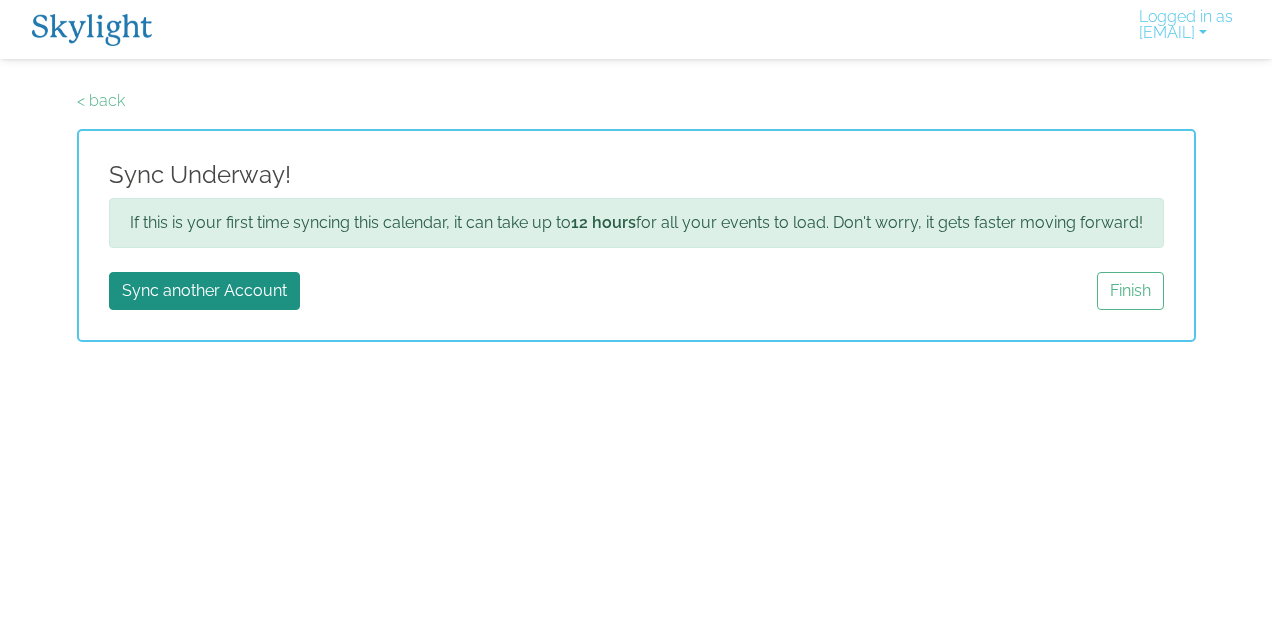 scroll, scrollTop: 0, scrollLeft: 0, axis: both 